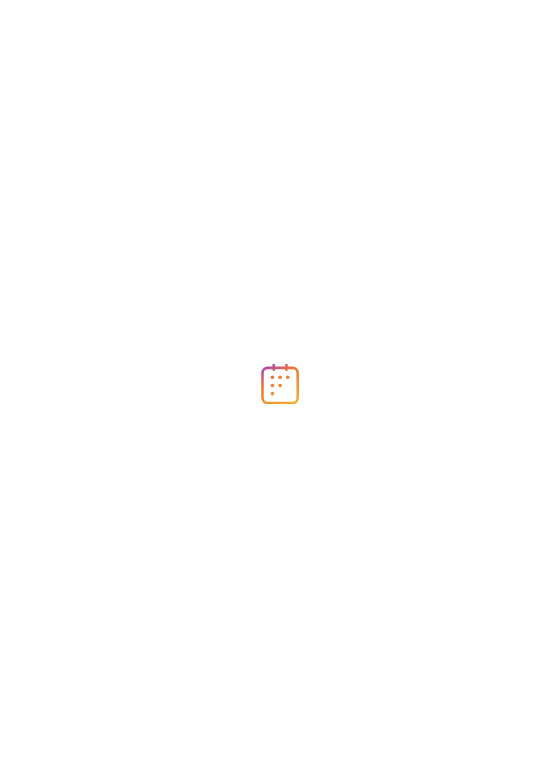 scroll, scrollTop: 0, scrollLeft: 0, axis: both 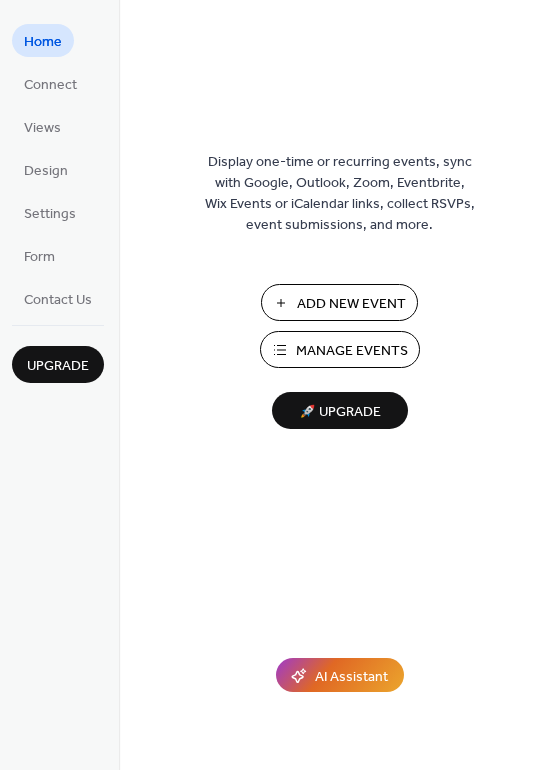 click on "Manage Events" at bounding box center (352, 351) 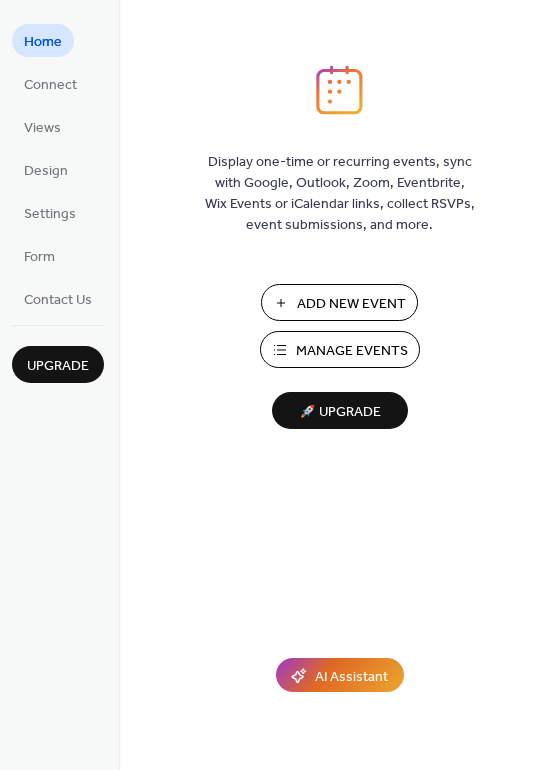 click on "Manage Events" at bounding box center (352, 351) 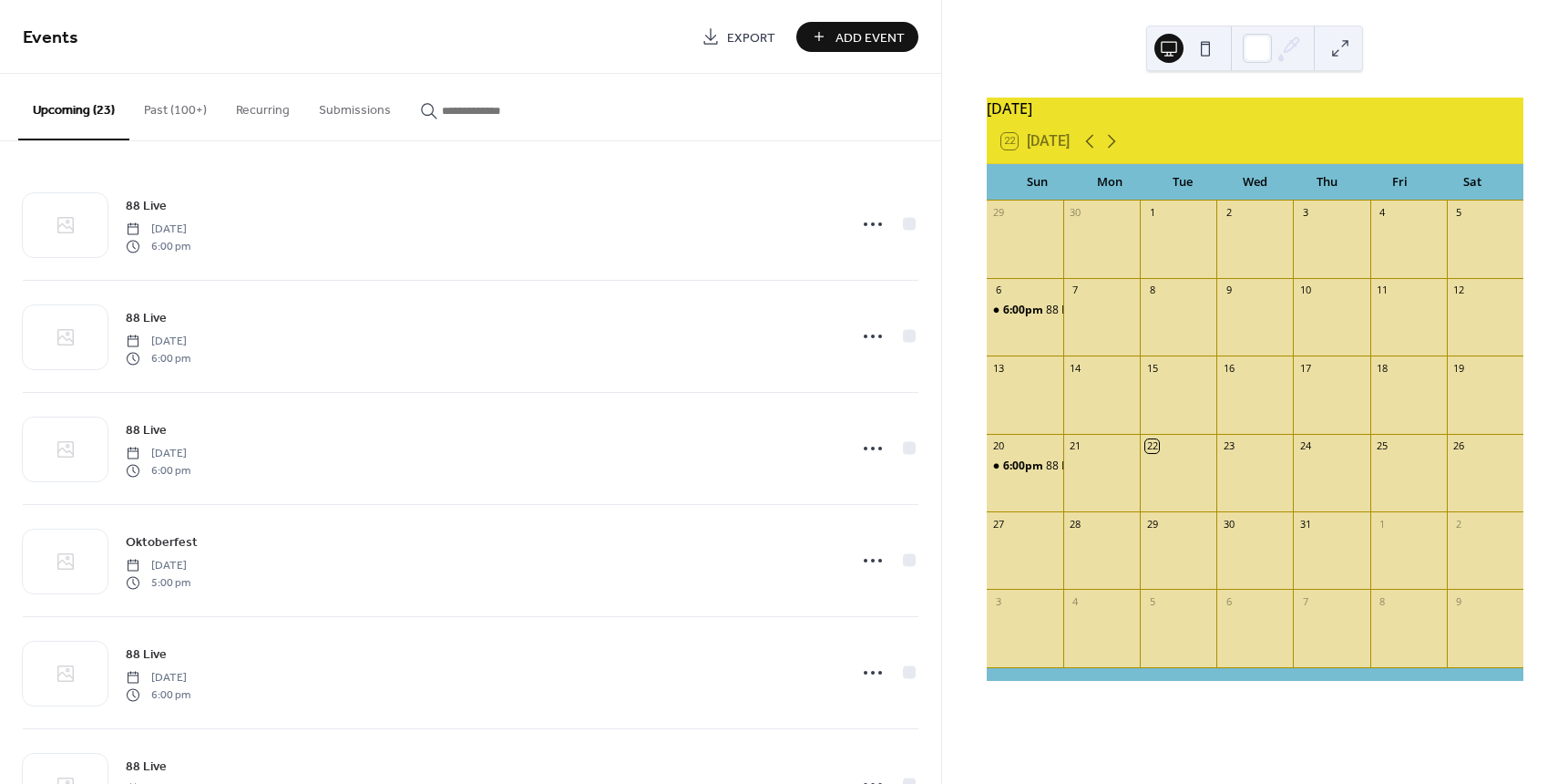 scroll, scrollTop: 0, scrollLeft: 0, axis: both 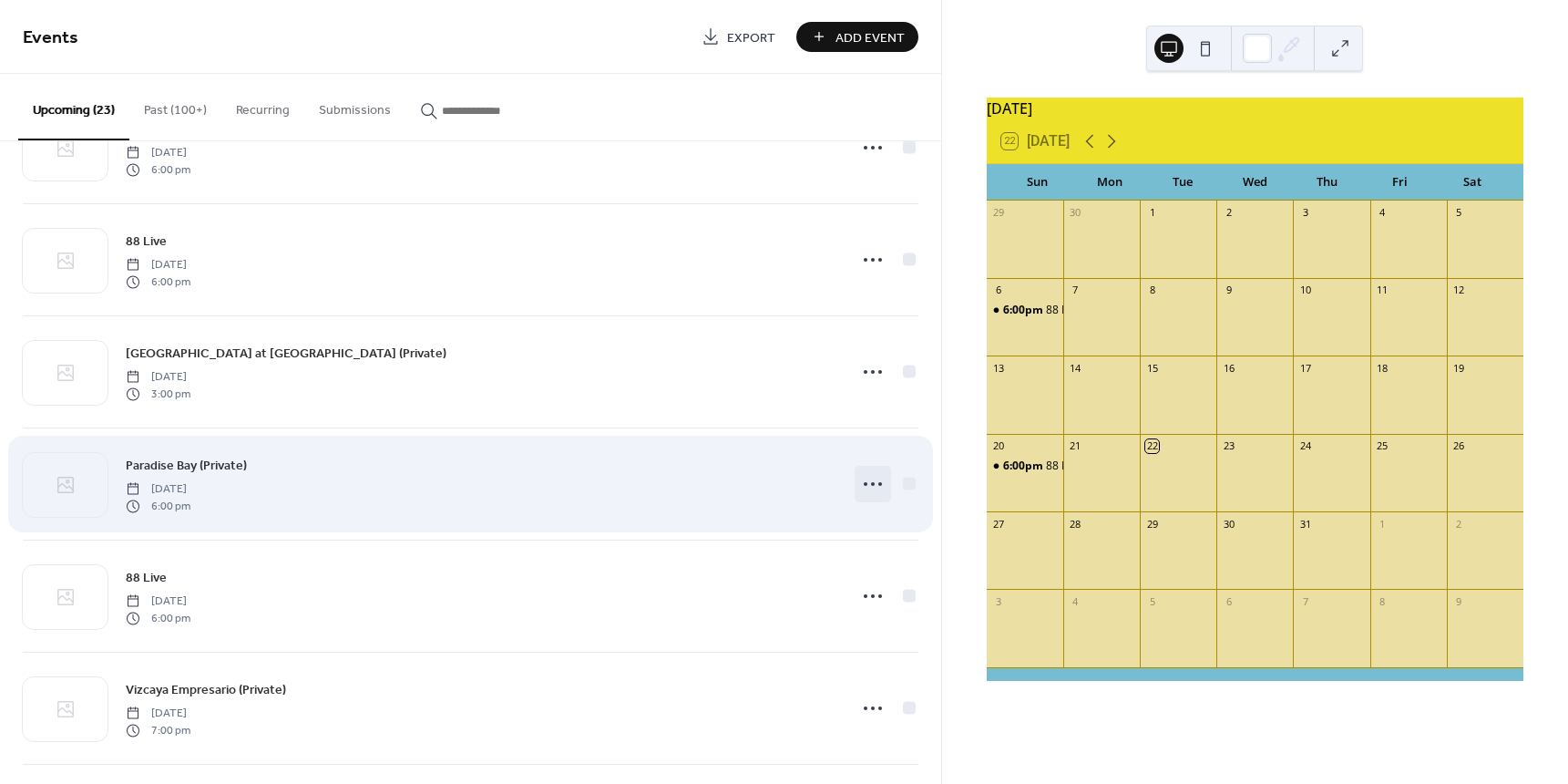 click 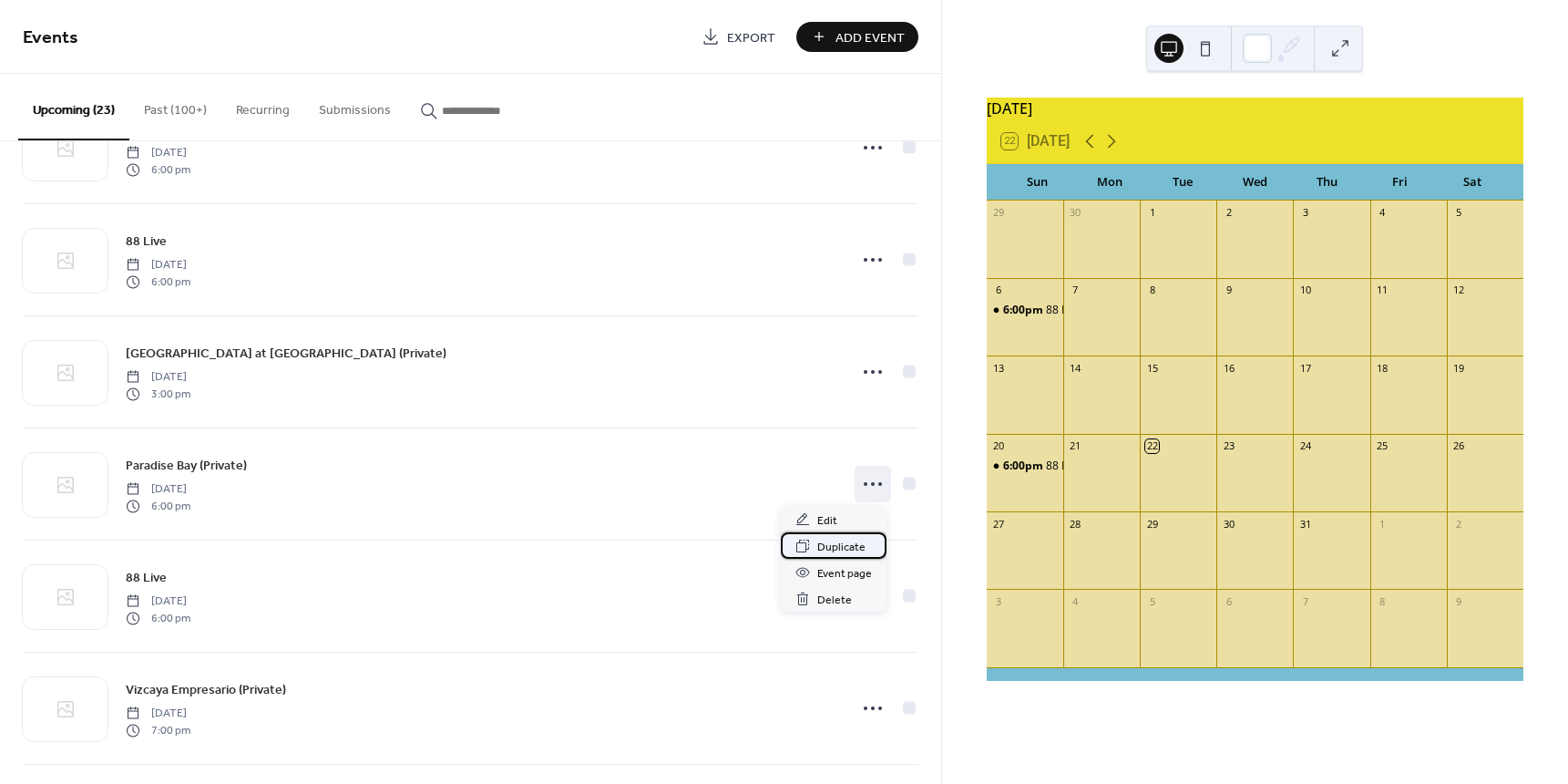 click on "Duplicate" at bounding box center (841, 547) 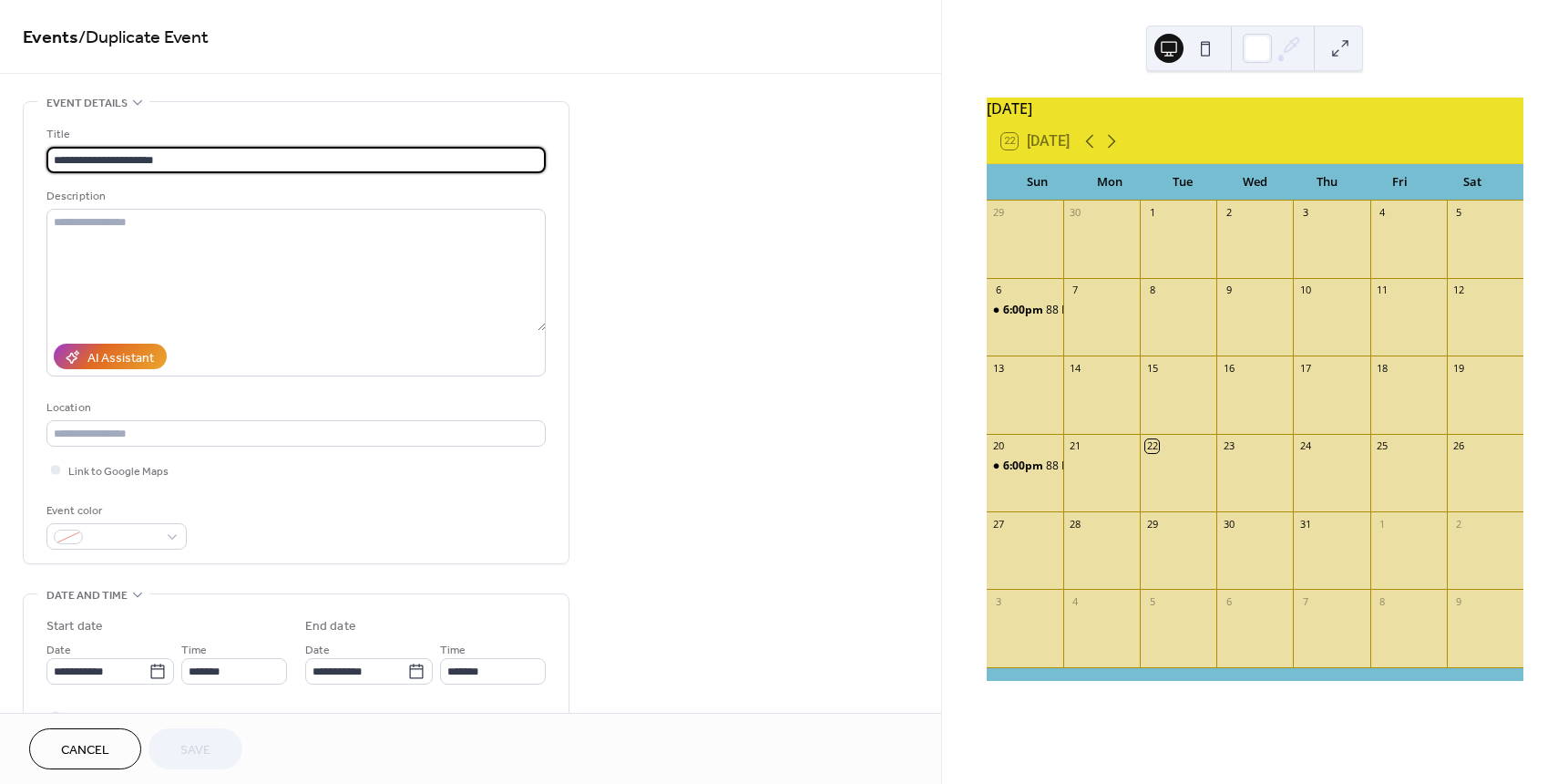 drag, startPoint x: 113, startPoint y: 160, endPoint x: 10, endPoint y: 159, distance: 103.004854 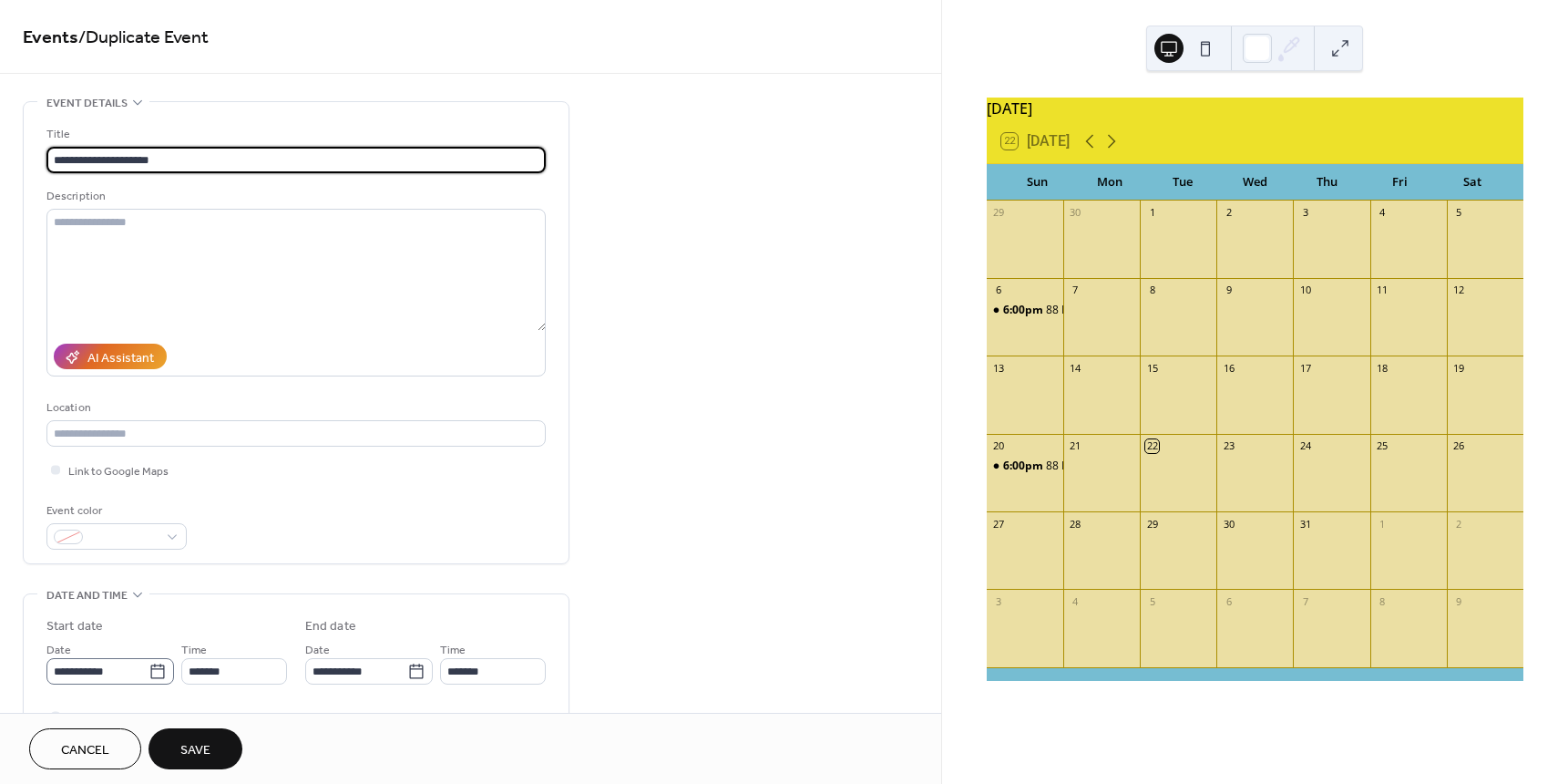 type on "**********" 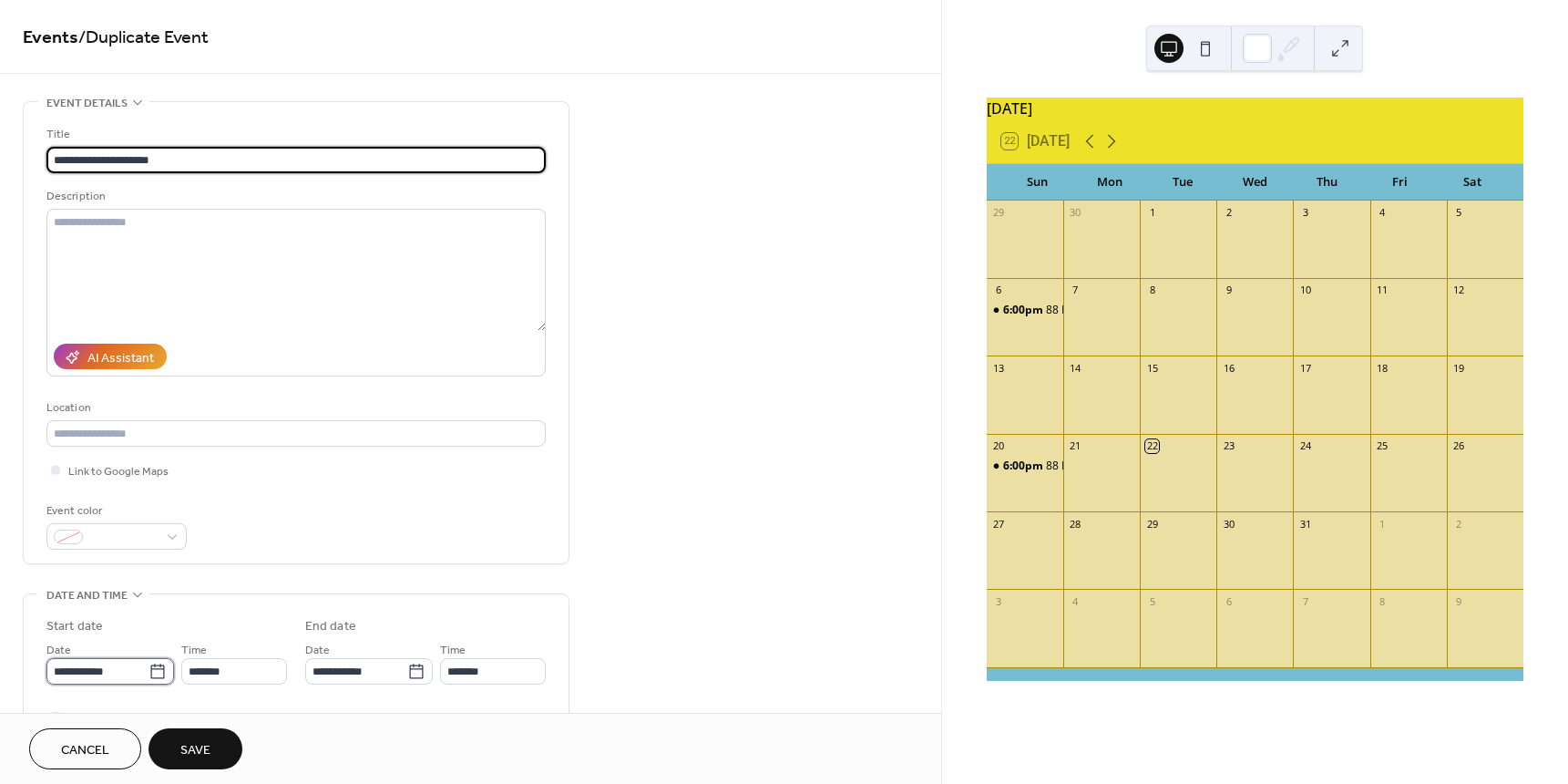 click on "**********" at bounding box center [97, 671] 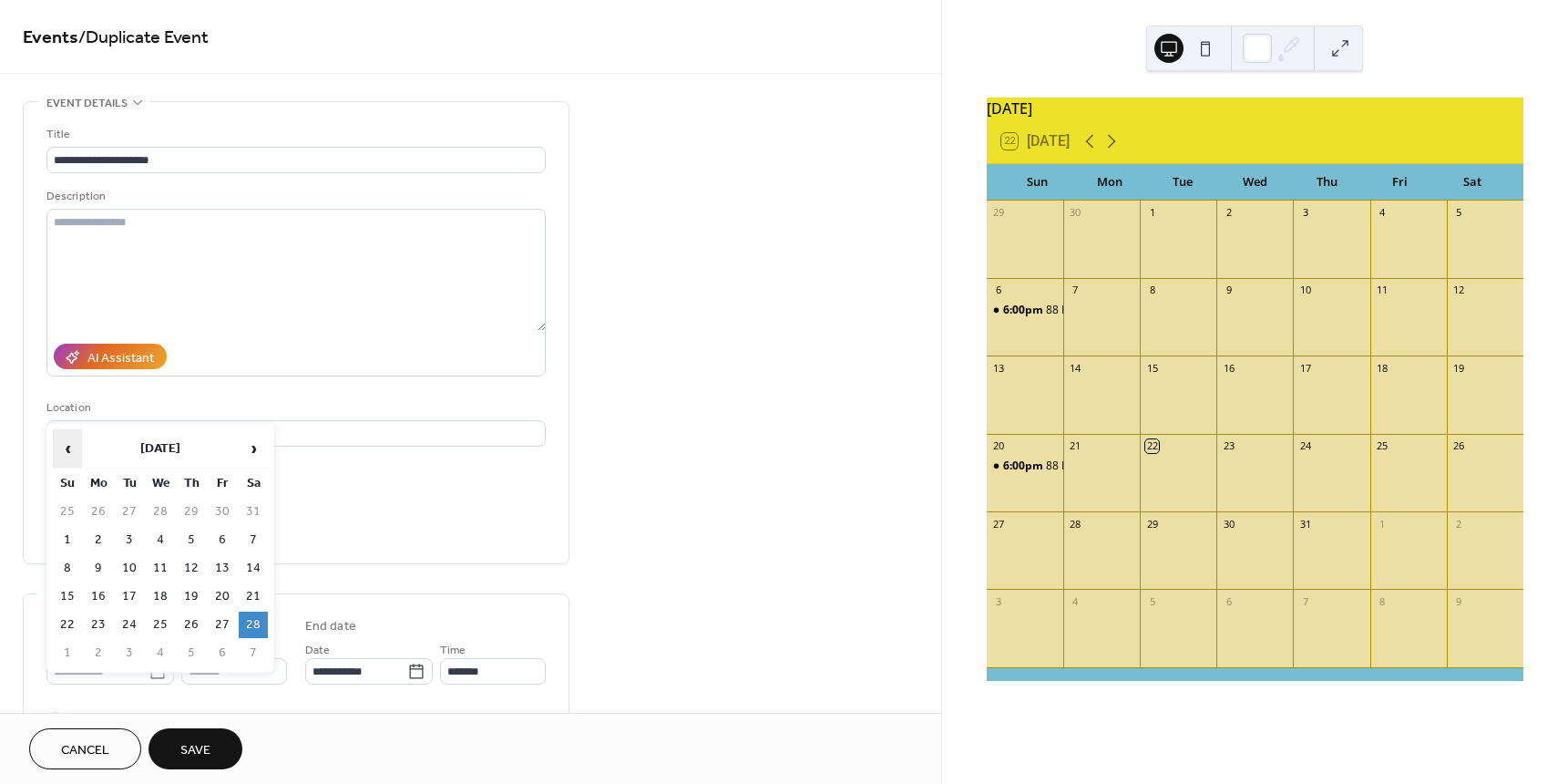 click on "‹" at bounding box center (67, 449) 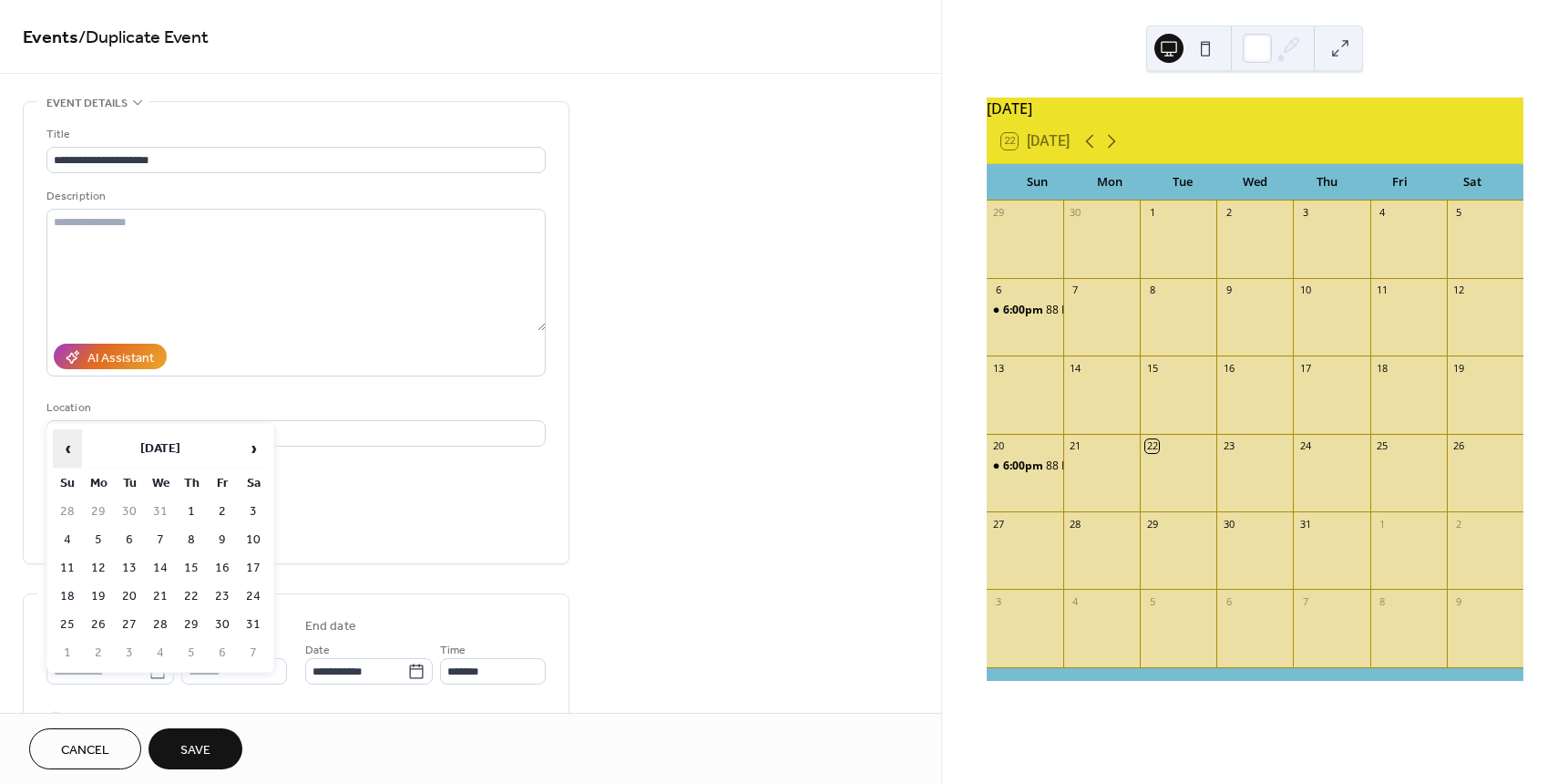 click on "‹" at bounding box center [67, 449] 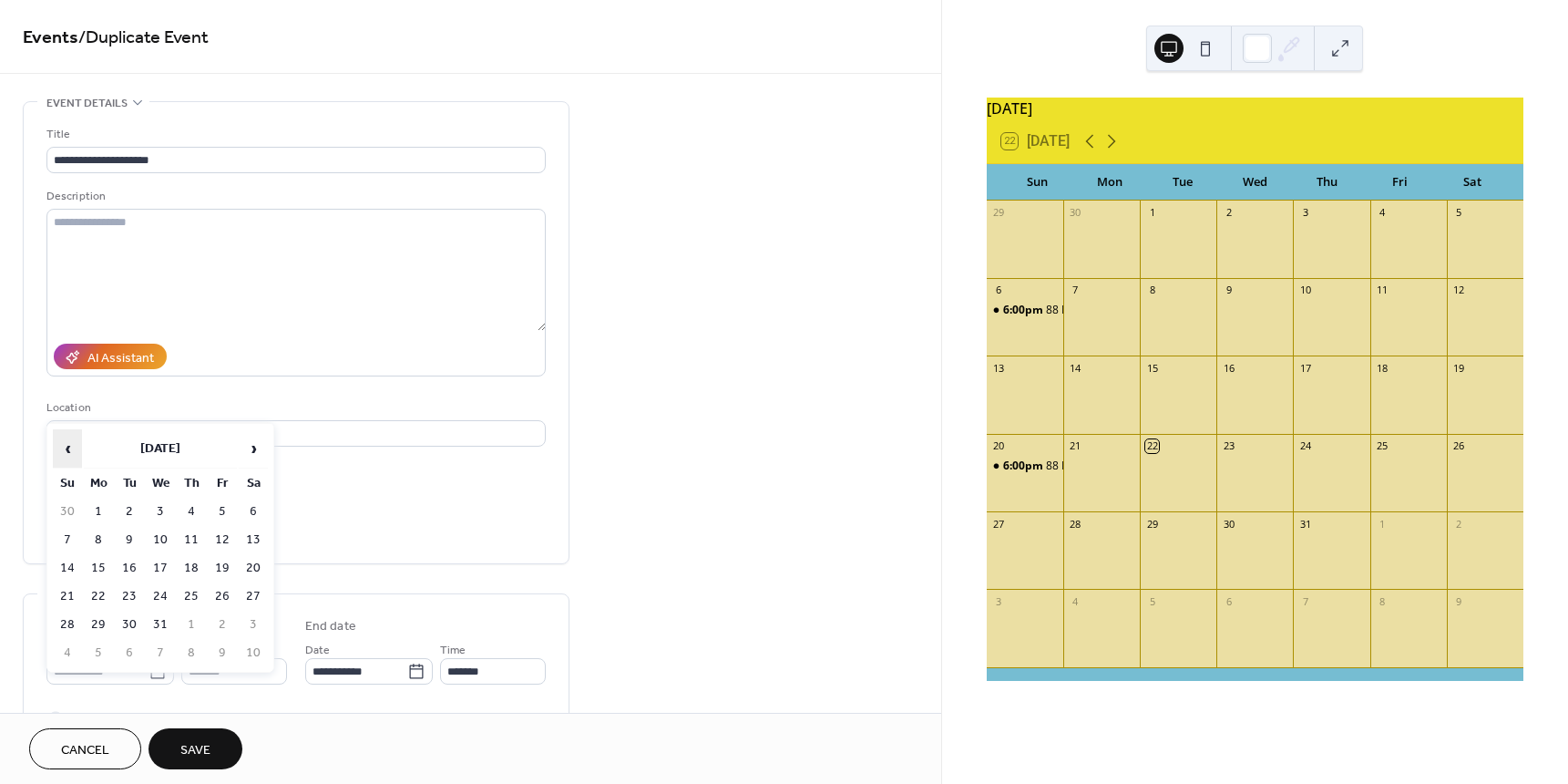 click on "‹" at bounding box center [67, 449] 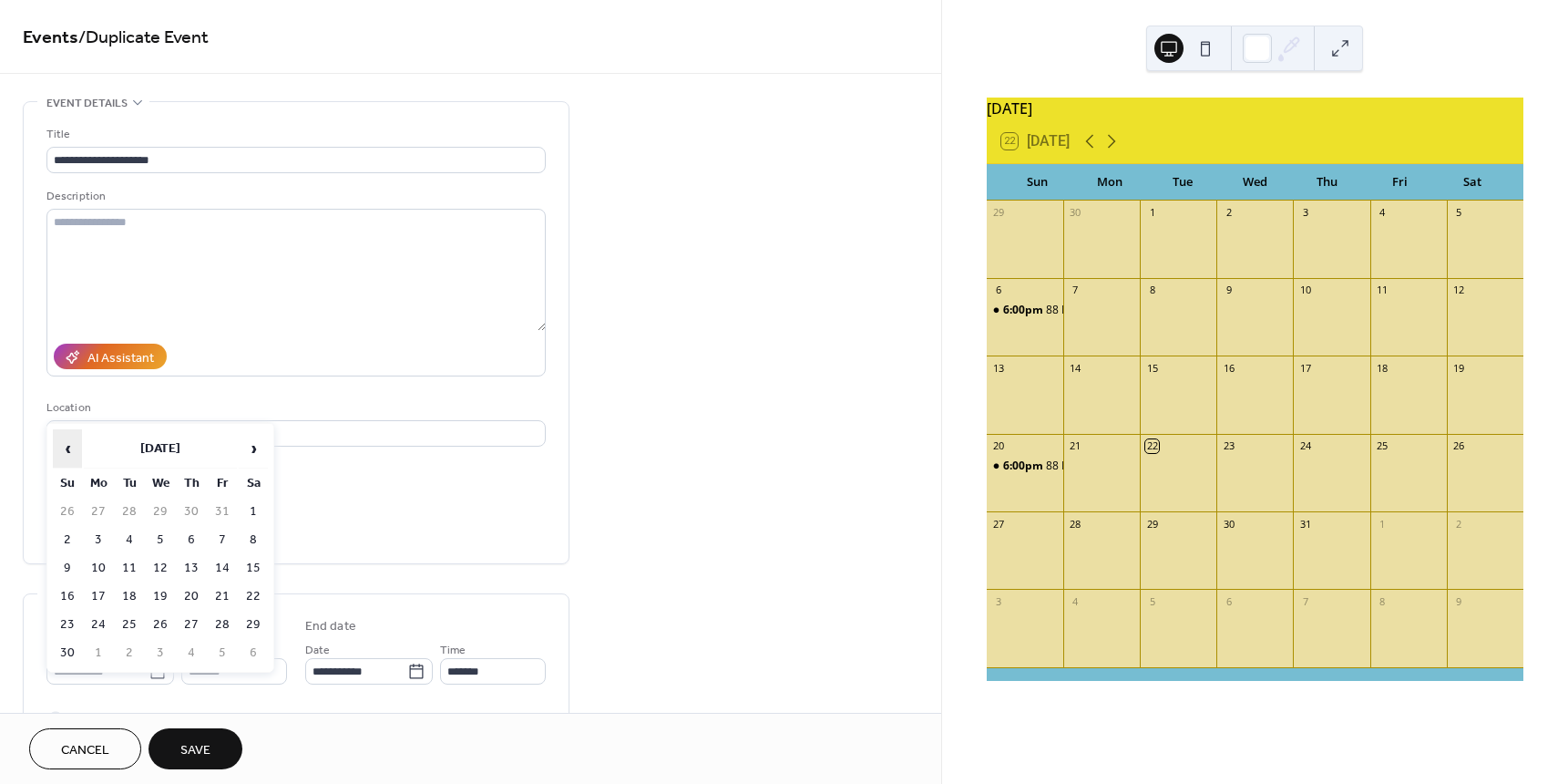 click on "‹" at bounding box center (67, 449) 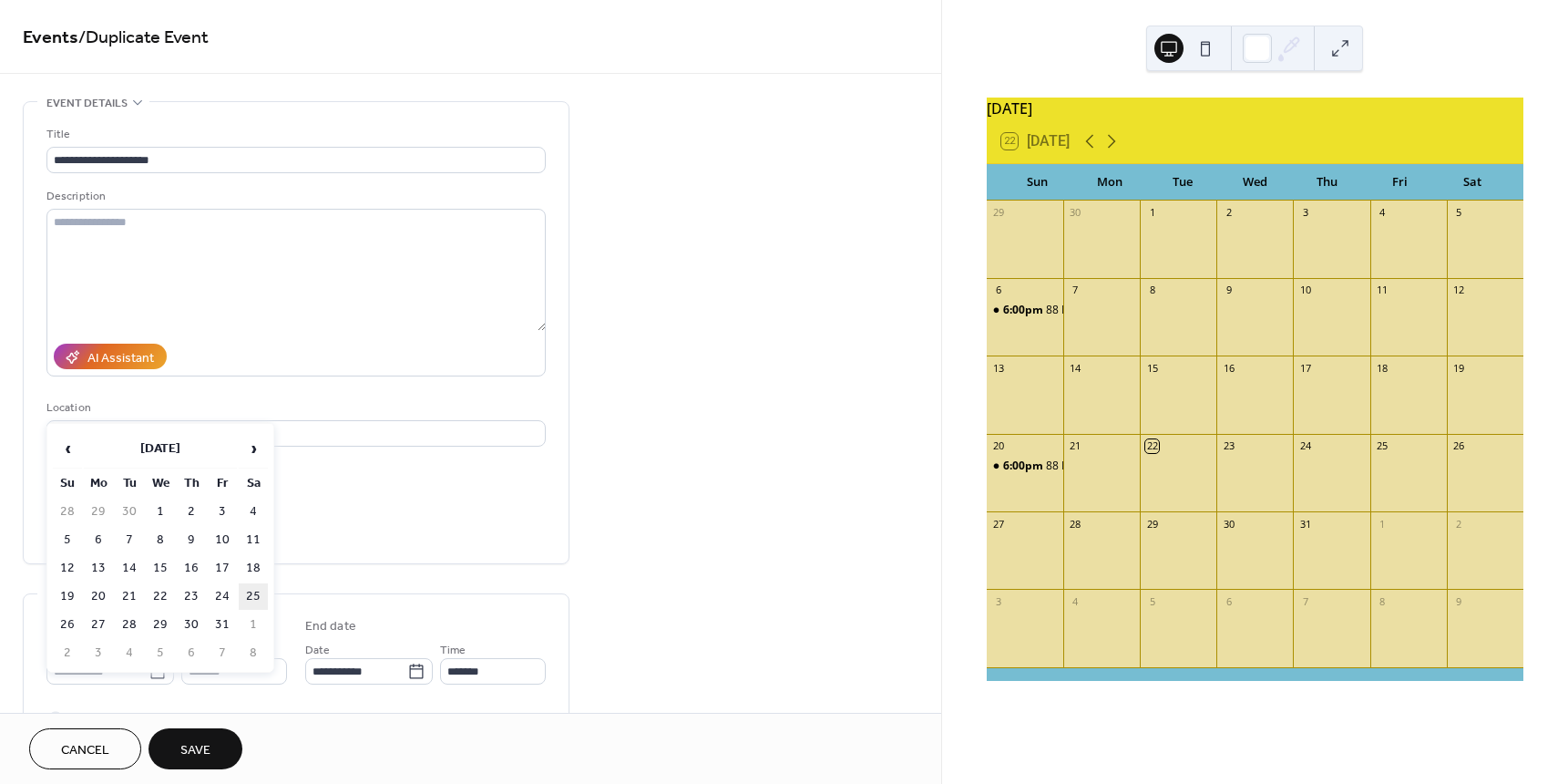 click on "25" at bounding box center (253, 596) 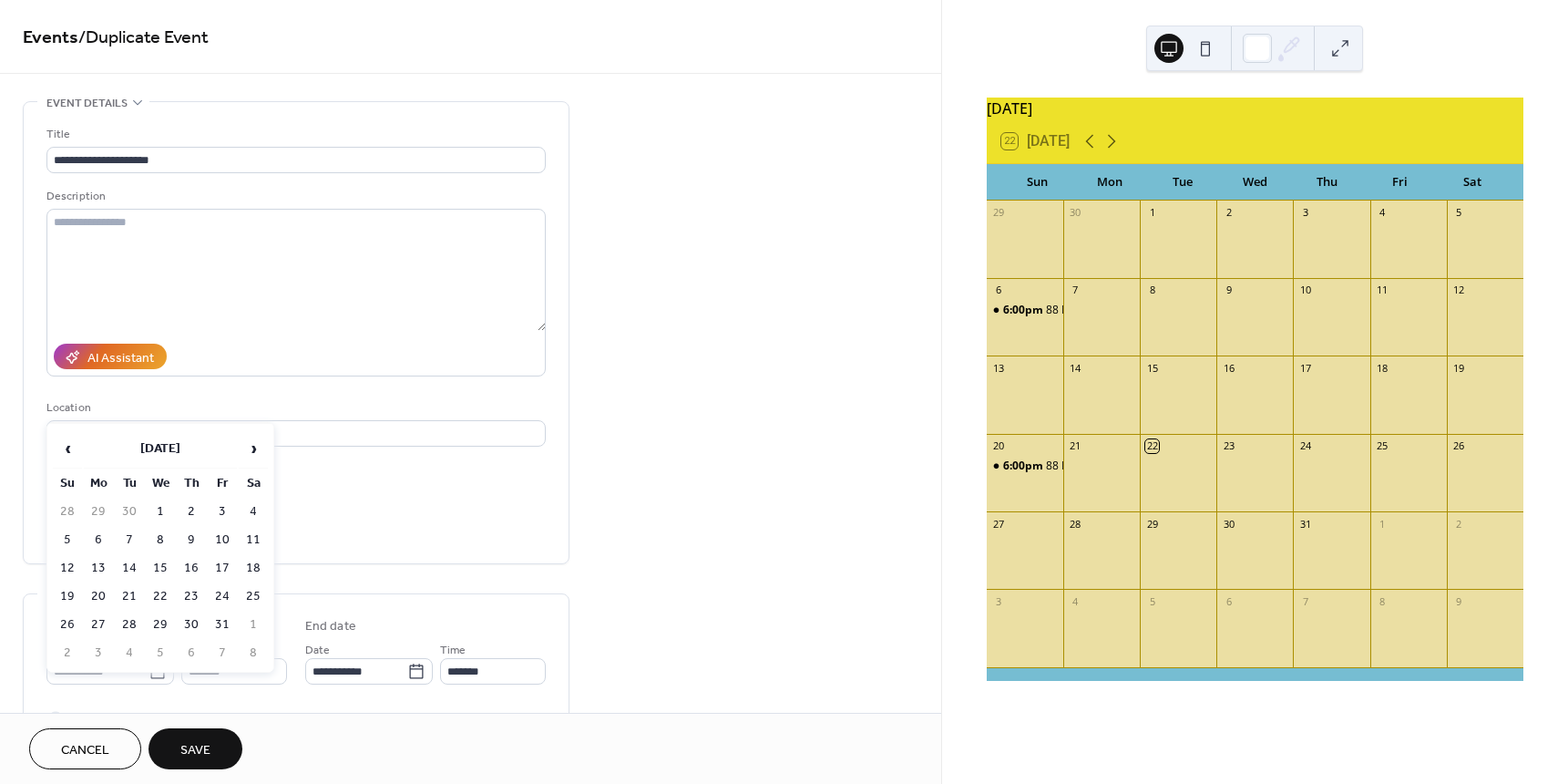 type on "**********" 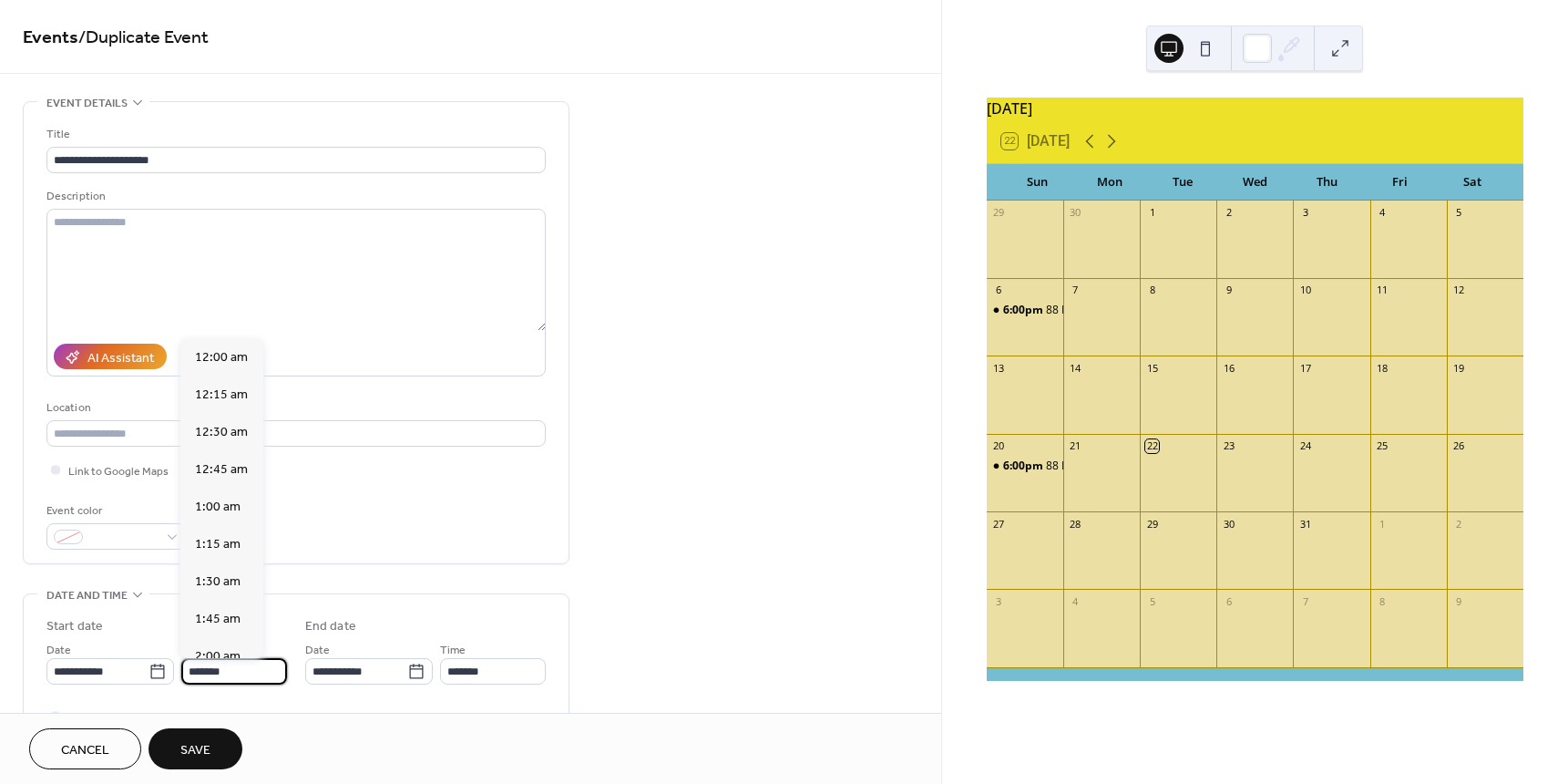 click on "*******" at bounding box center [234, 671] 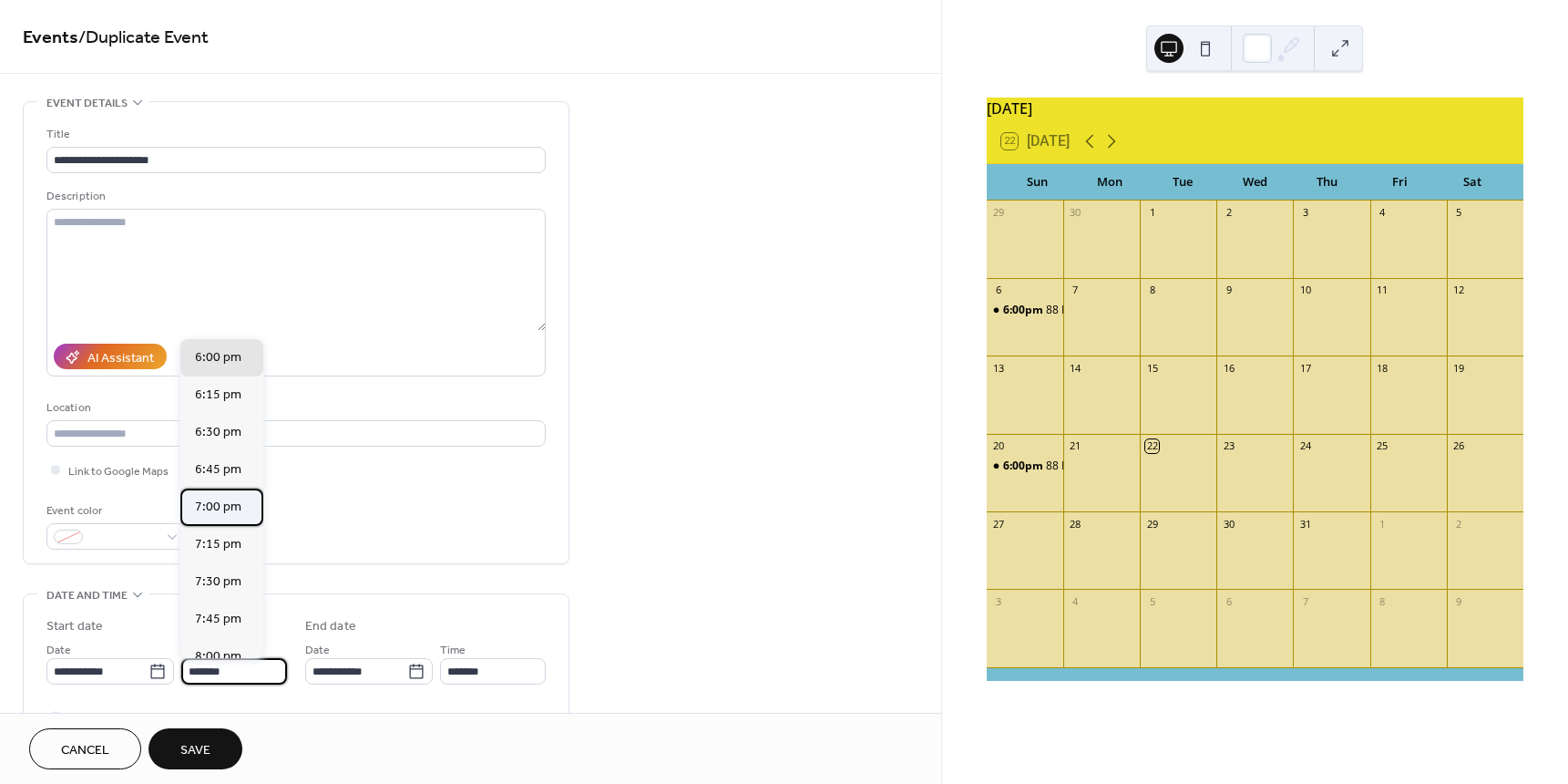 click on "7:00 pm" at bounding box center [218, 507] 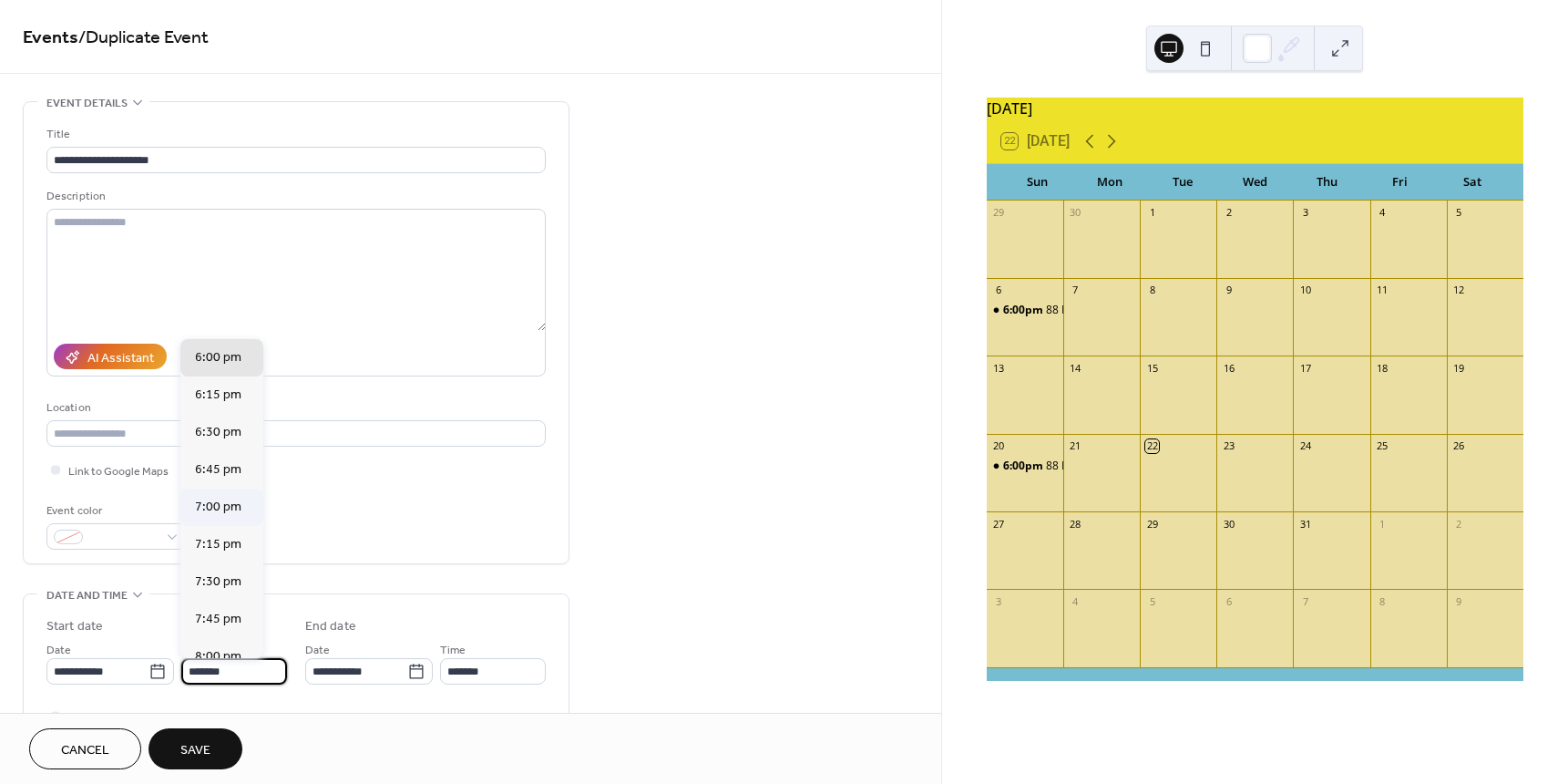 type on "*******" 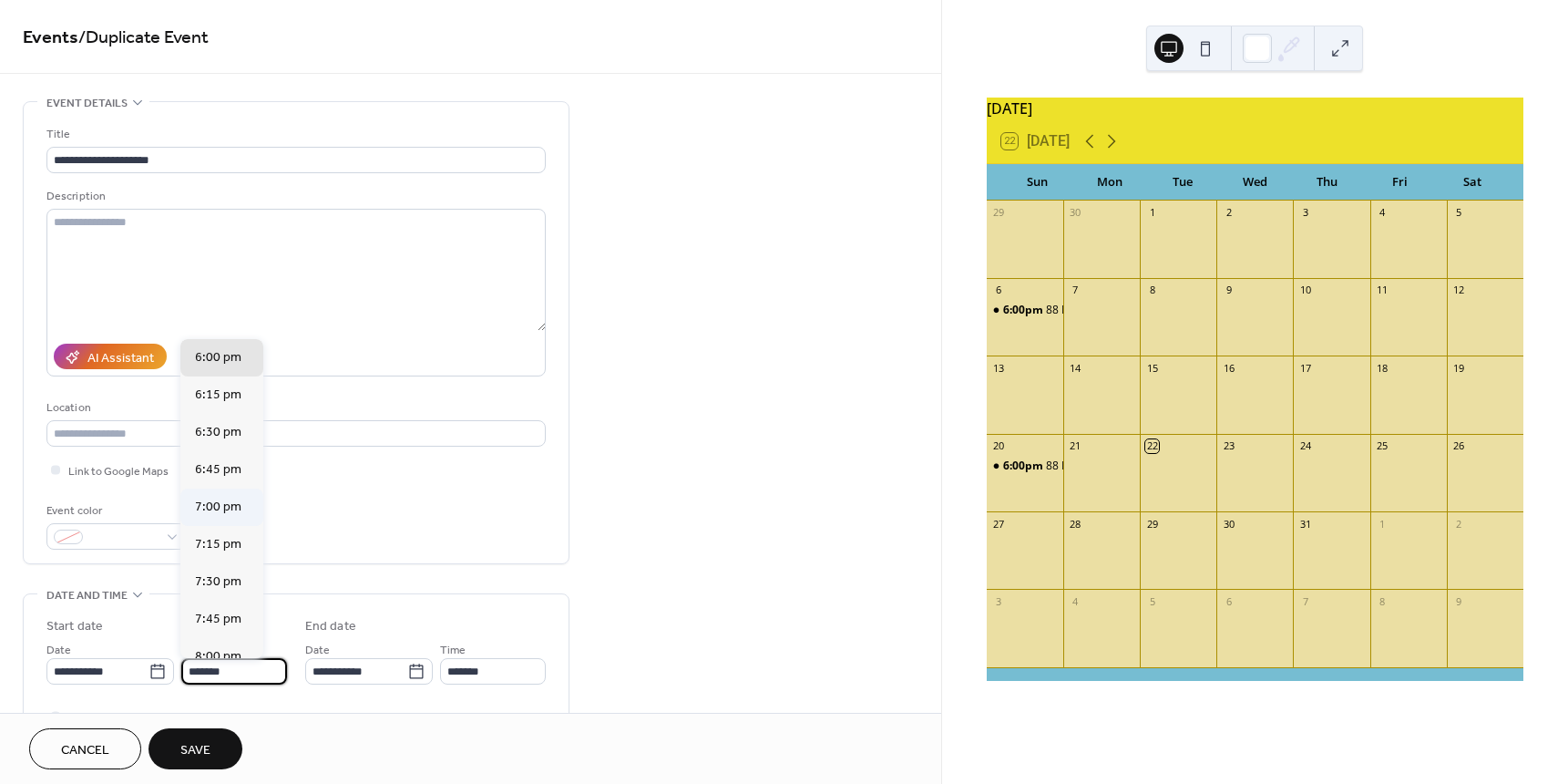 type on "********" 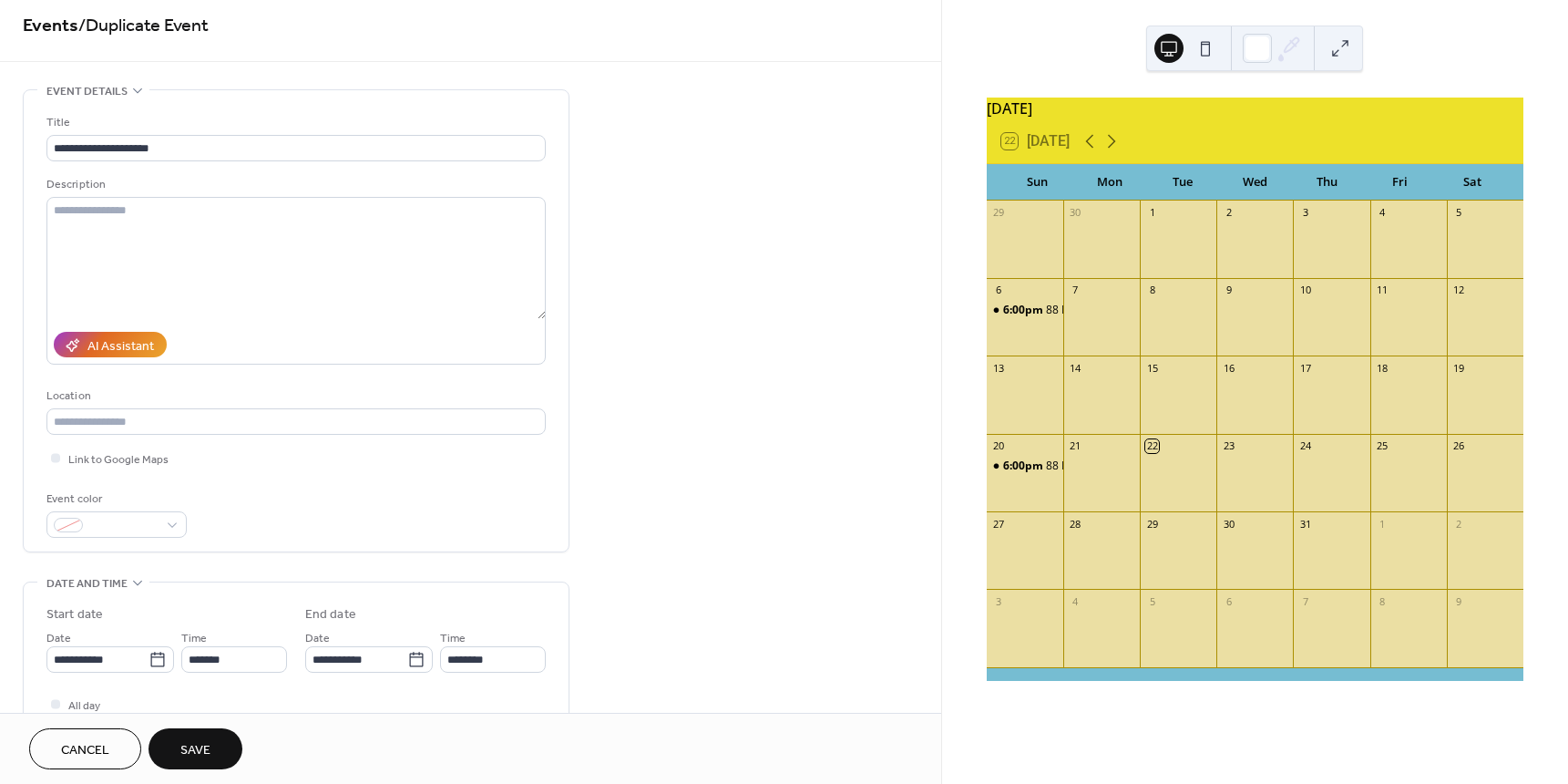 scroll, scrollTop: 0, scrollLeft: 0, axis: both 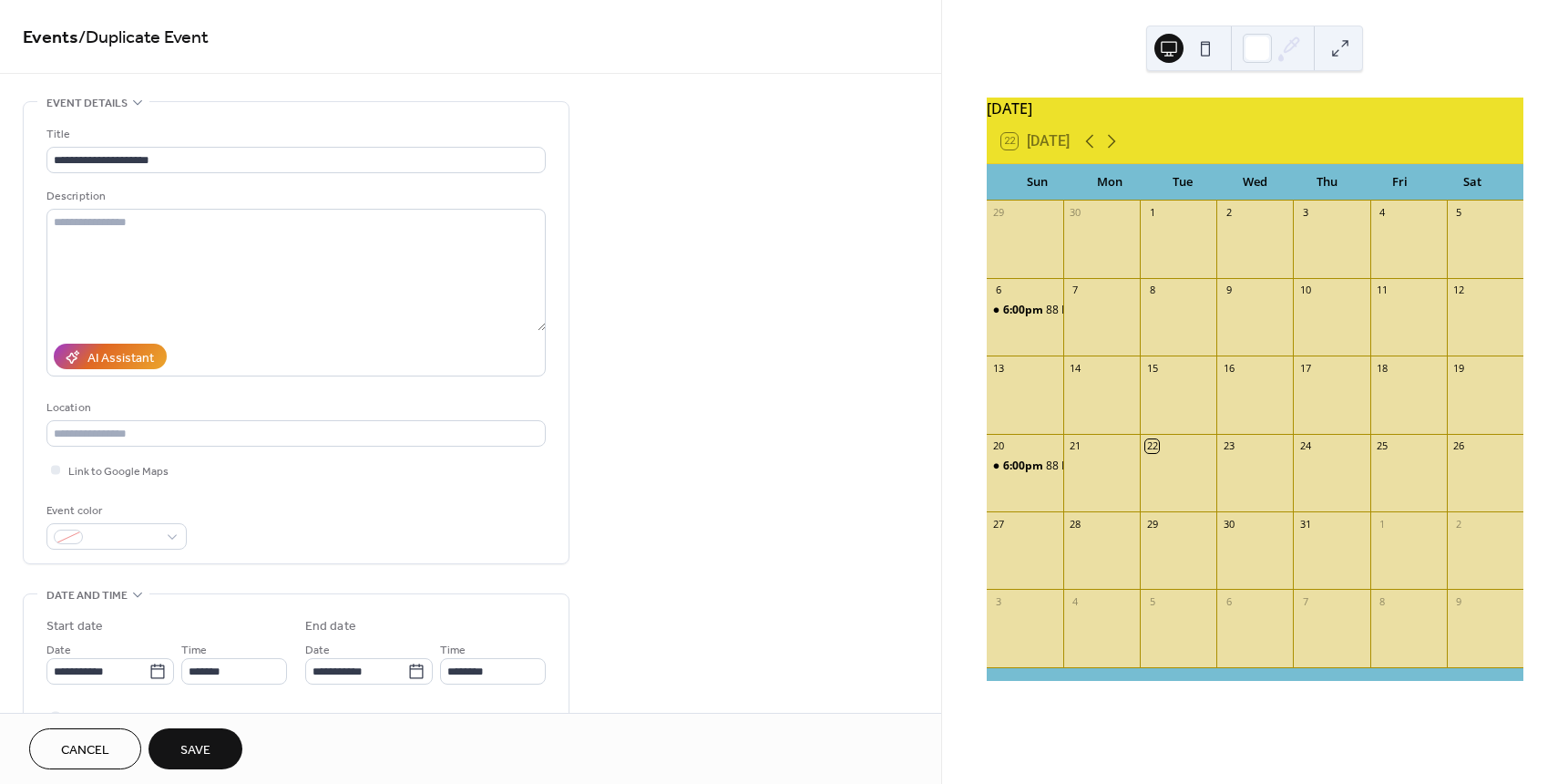 click on "Save" at bounding box center [195, 750] 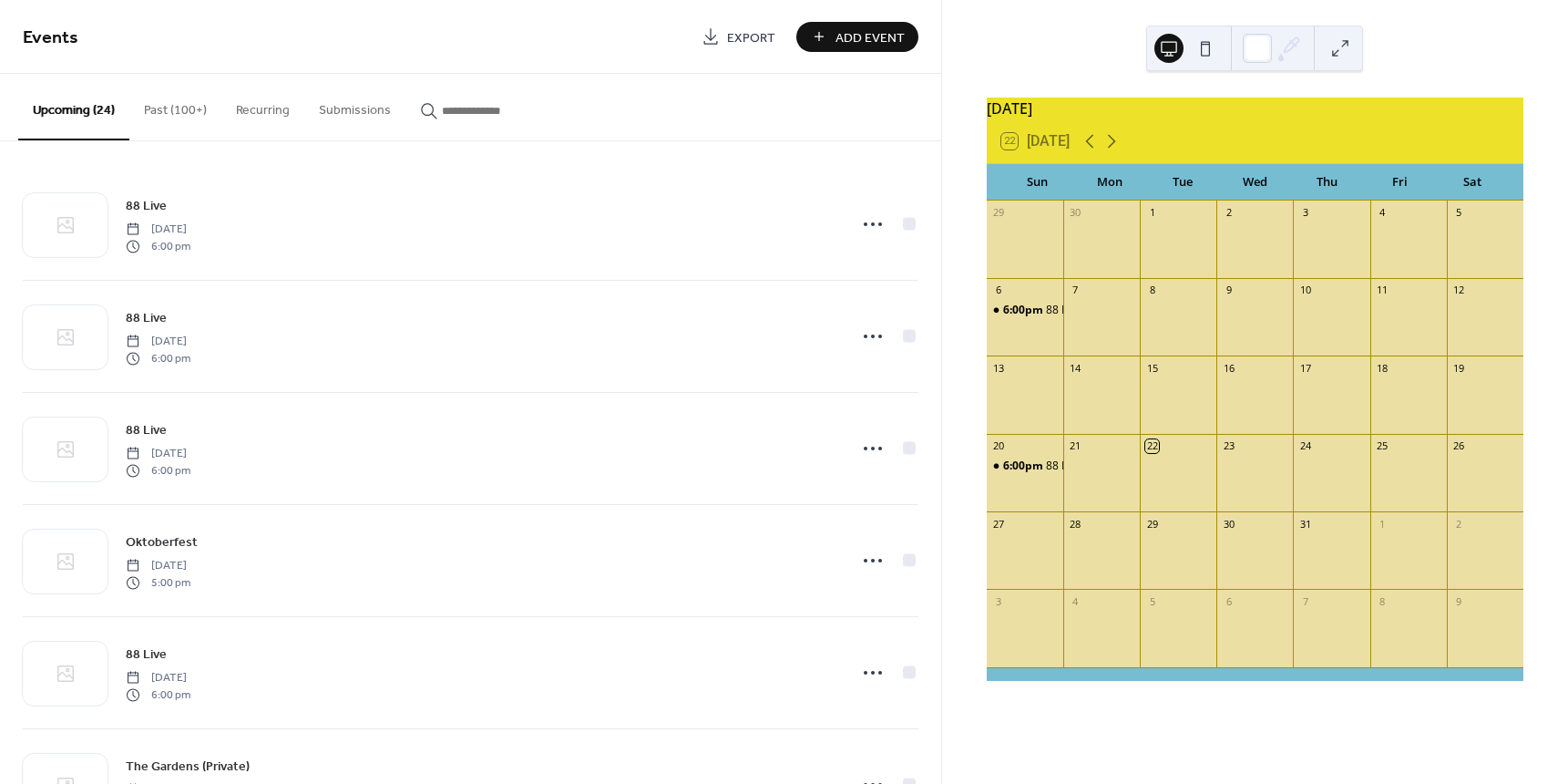 scroll, scrollTop: 0, scrollLeft: 0, axis: both 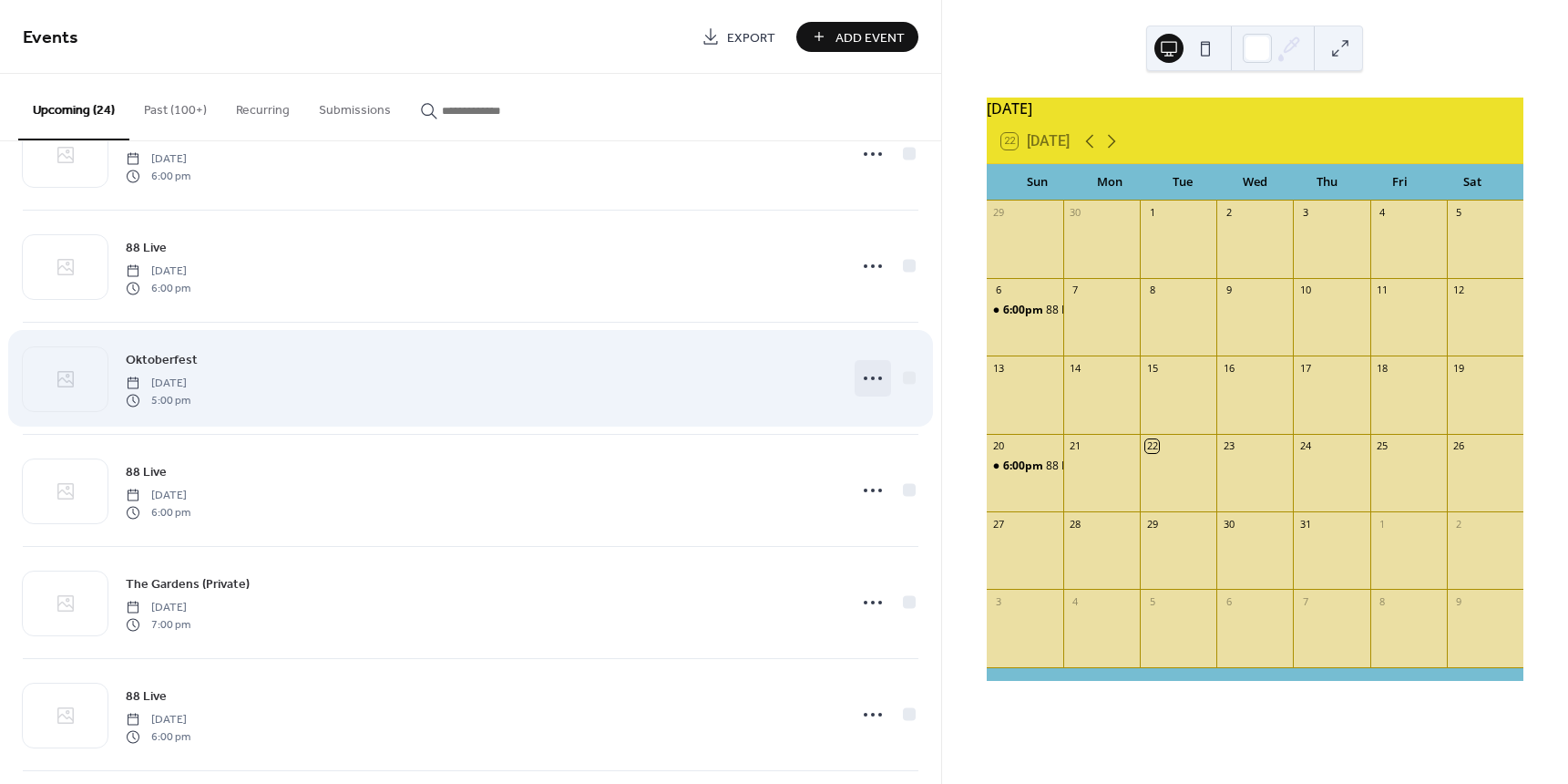 click 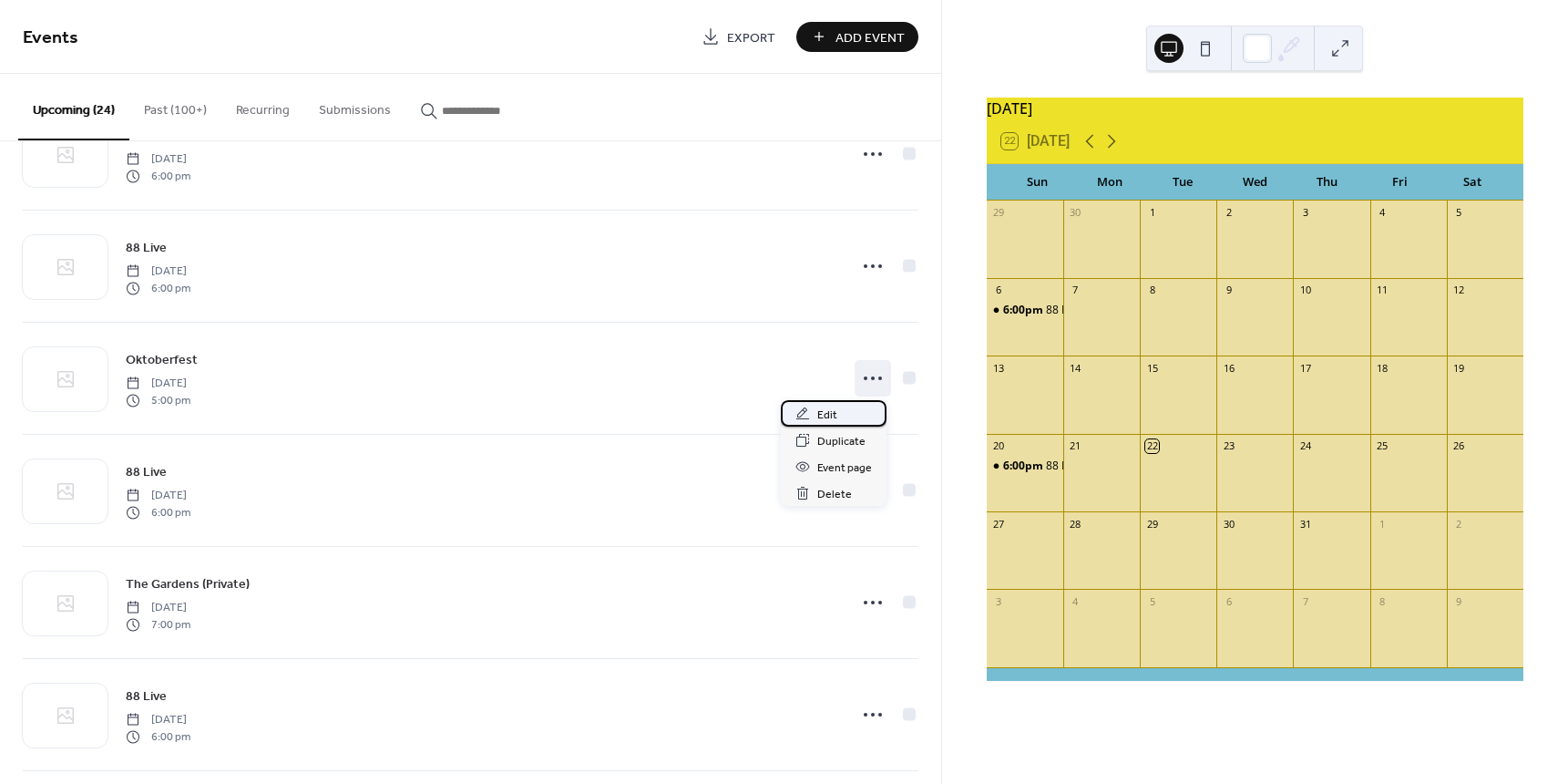 click on "Edit" at bounding box center (827, 415) 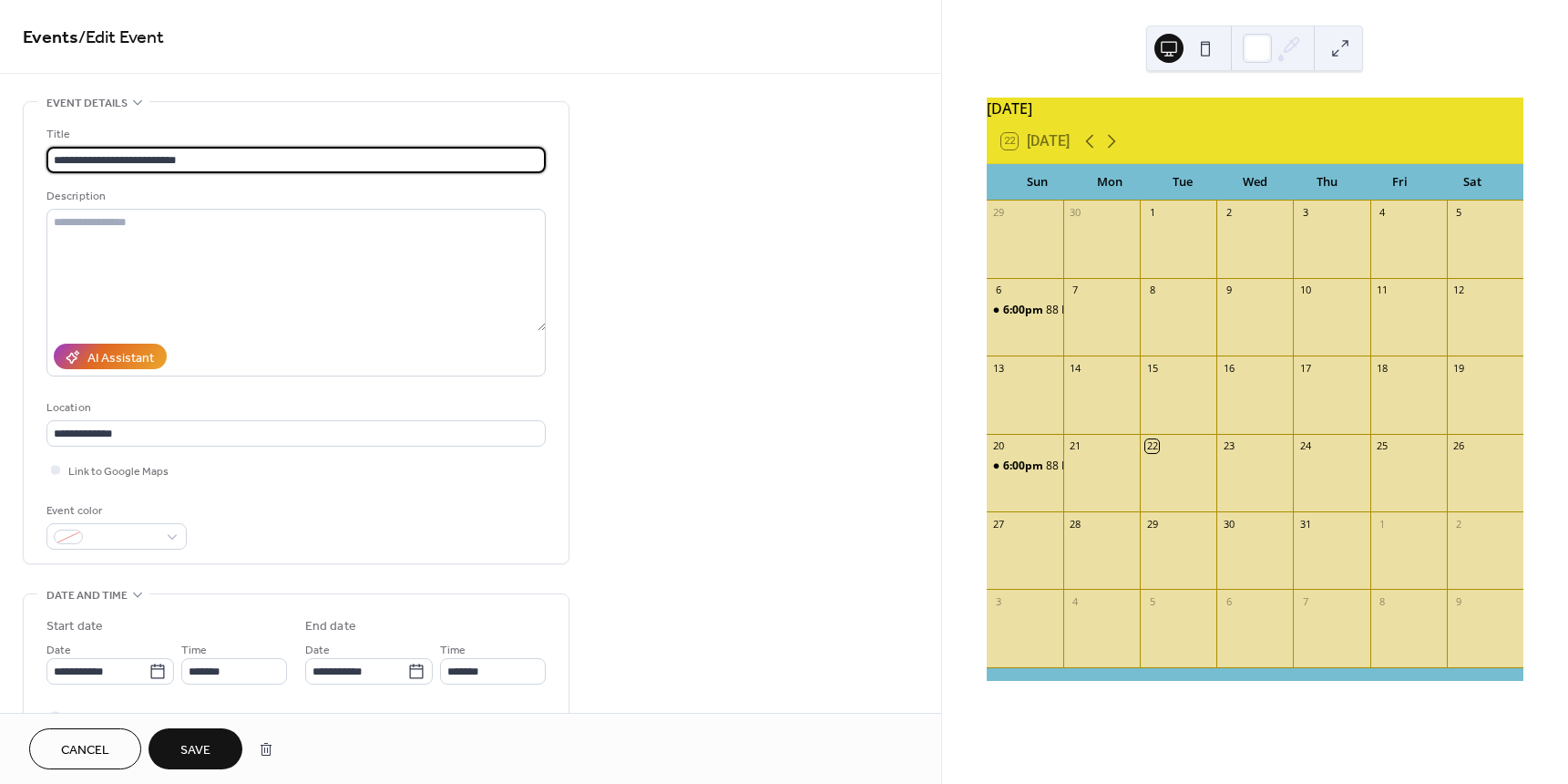 type on "**********" 